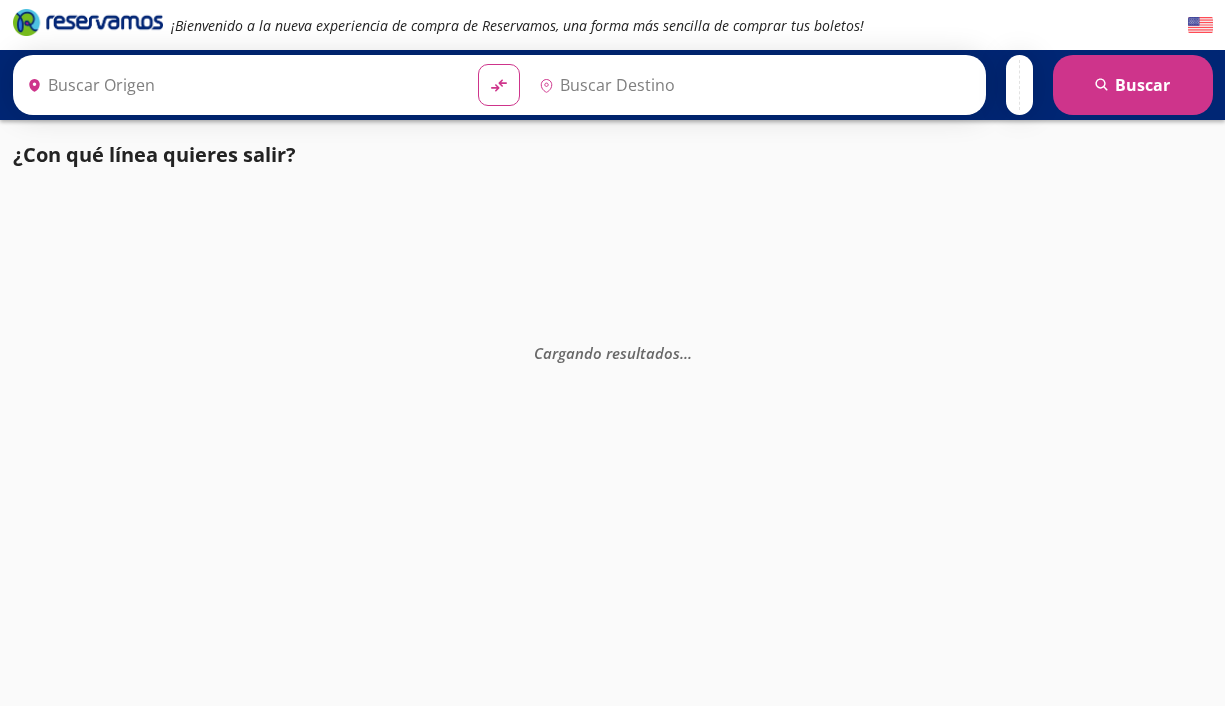 scroll, scrollTop: 0, scrollLeft: 0, axis: both 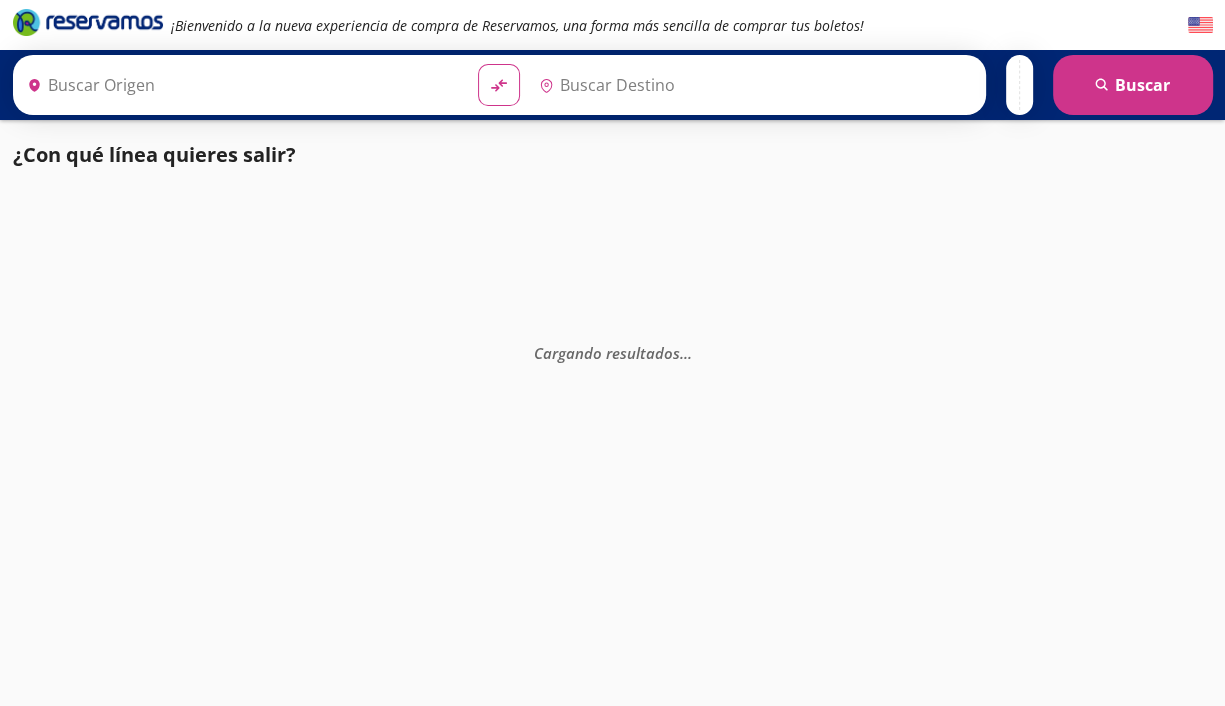 type on "[GEOGRAPHIC_DATA], [GEOGRAPHIC_DATA]" 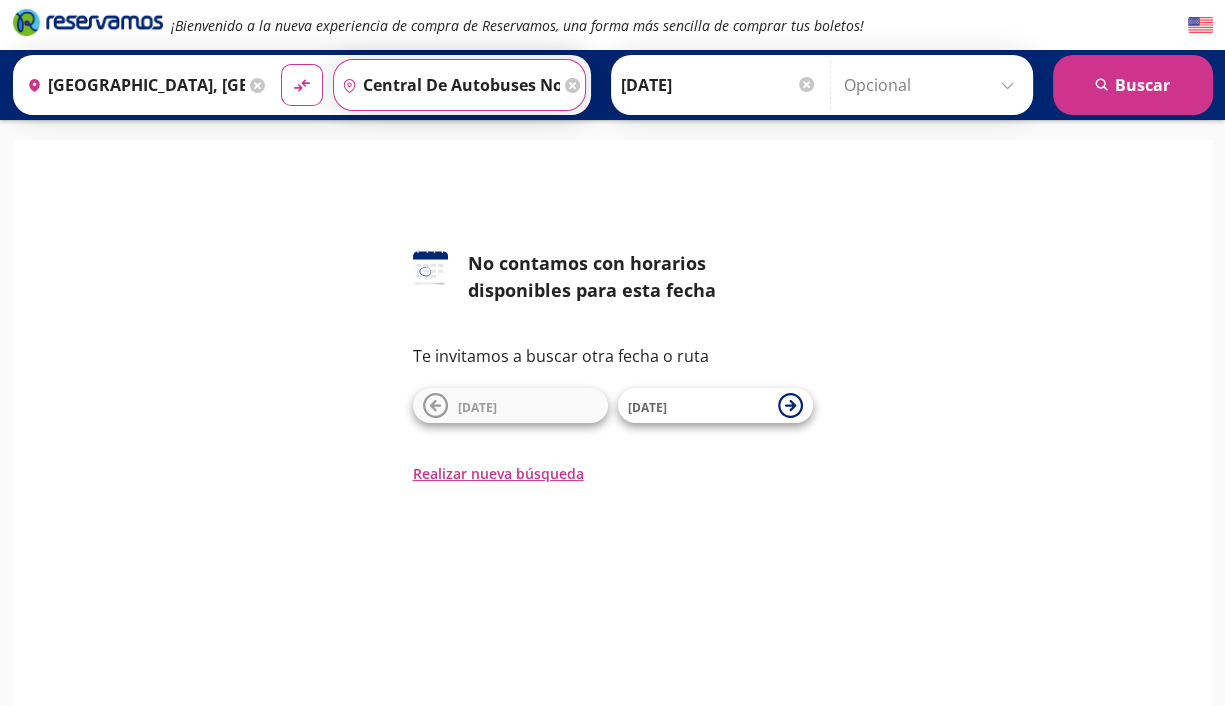 click on "Central De Autobuses Norte Primera Plus , [GEOGRAPHIC_DATA]" at bounding box center (447, 85) 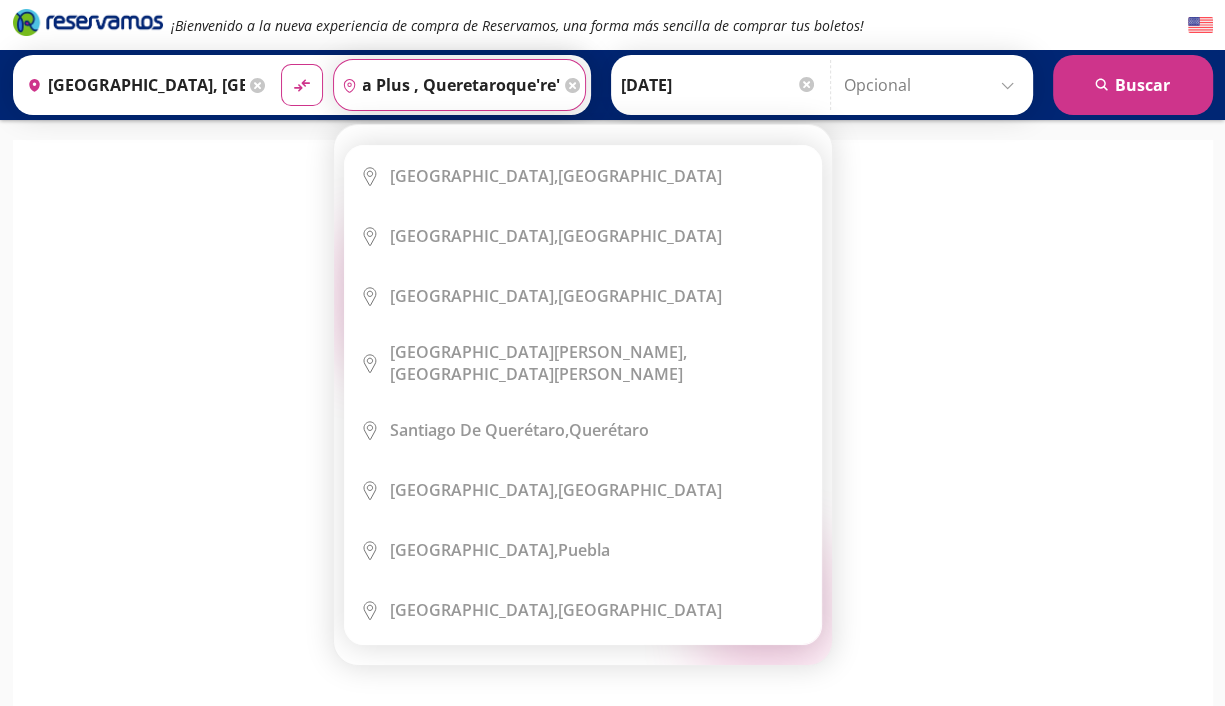 scroll, scrollTop: 0, scrollLeft: 304, axis: horizontal 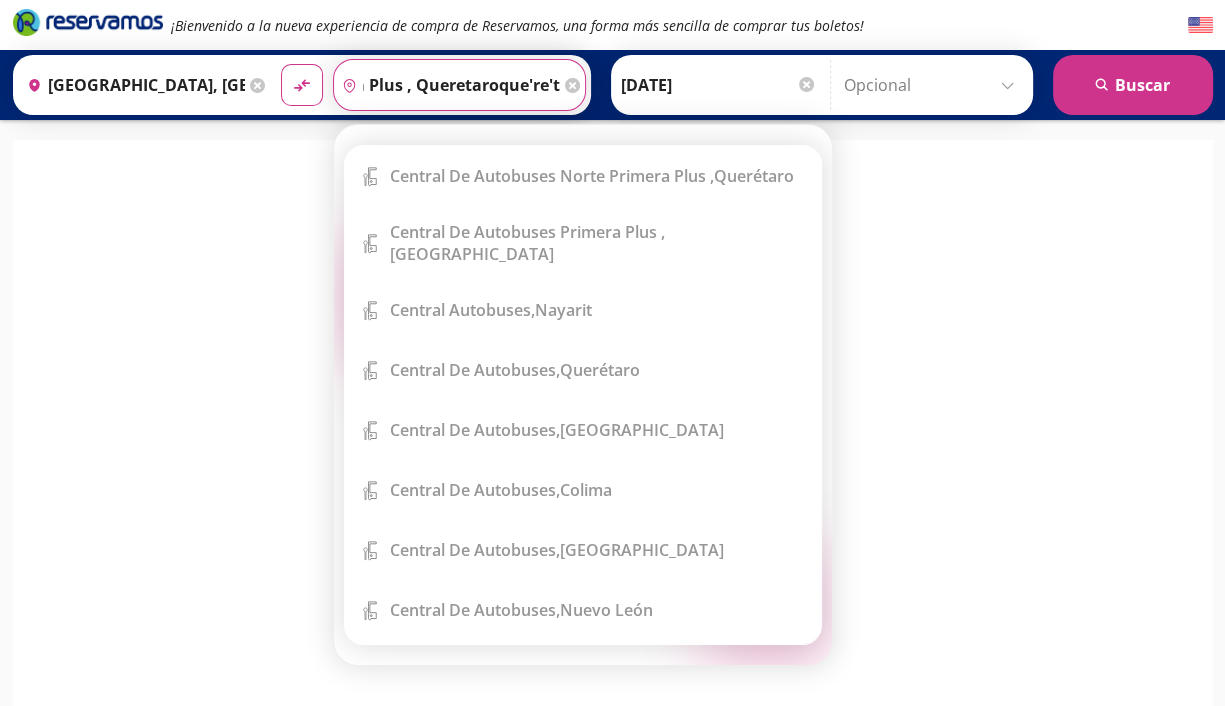 type on "central de autobqueret" 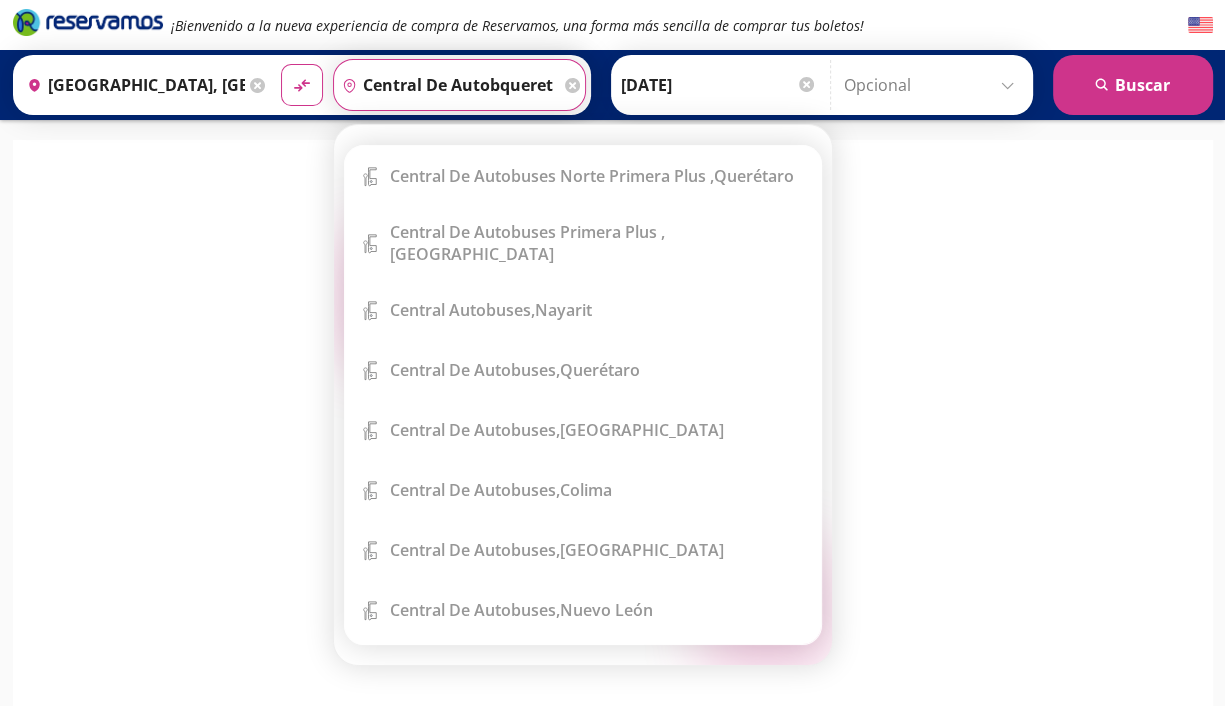 scroll, scrollTop: 0, scrollLeft: 0, axis: both 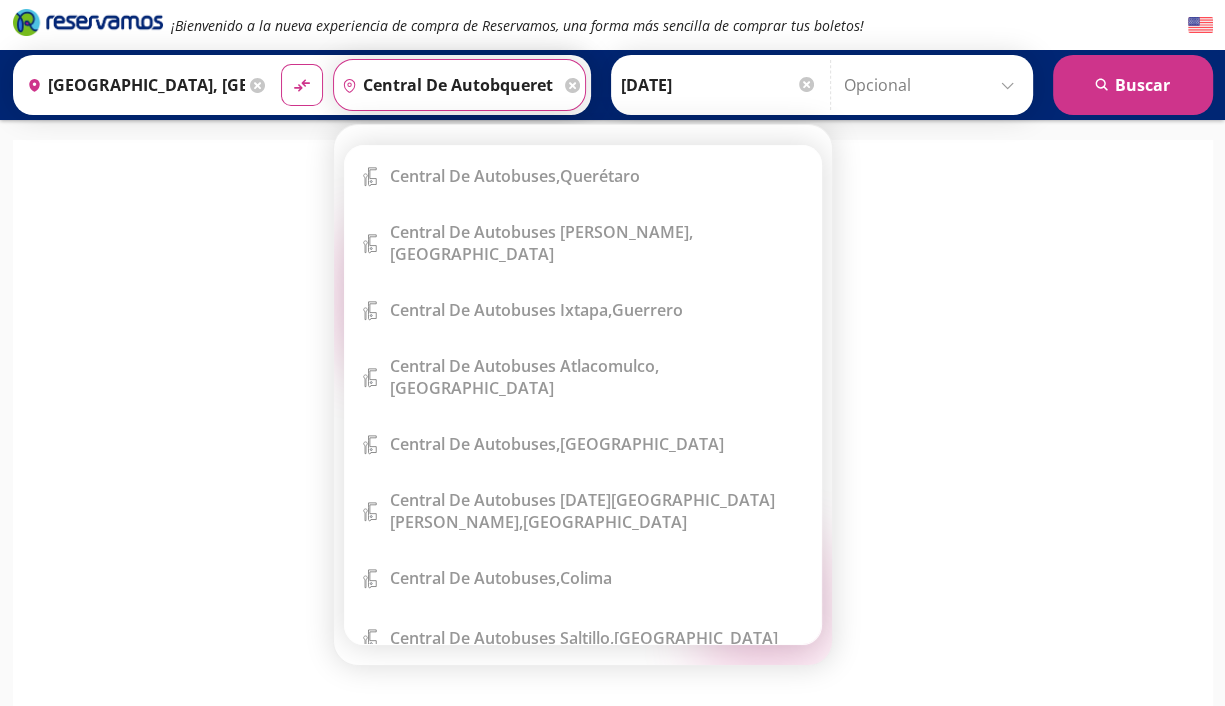 click 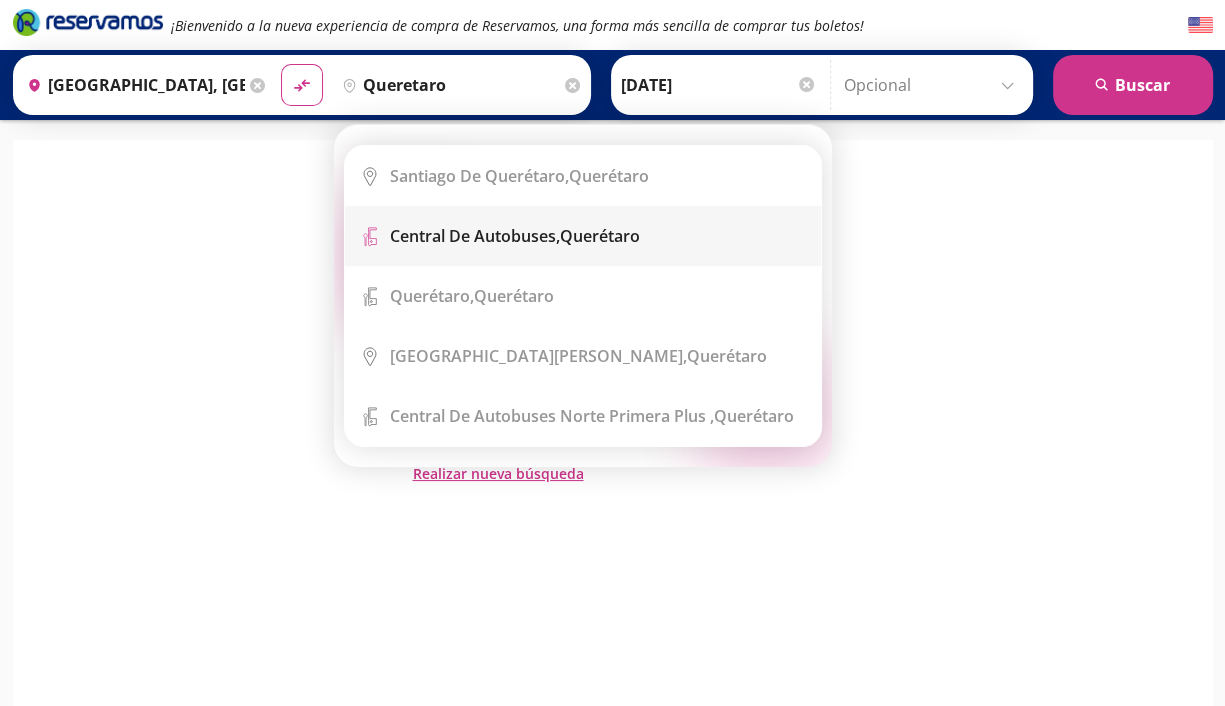 click on "Central de Autobuses," at bounding box center [475, 236] 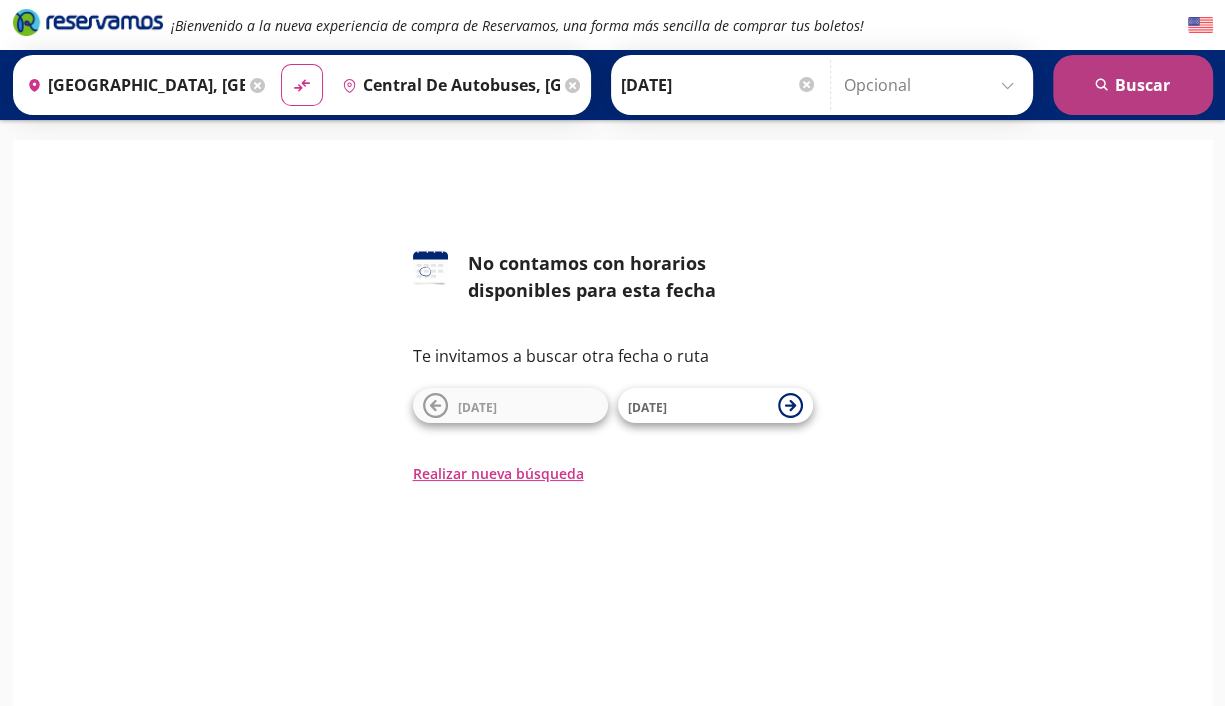 click on "search
[GEOGRAPHIC_DATA]" at bounding box center (1133, 85) 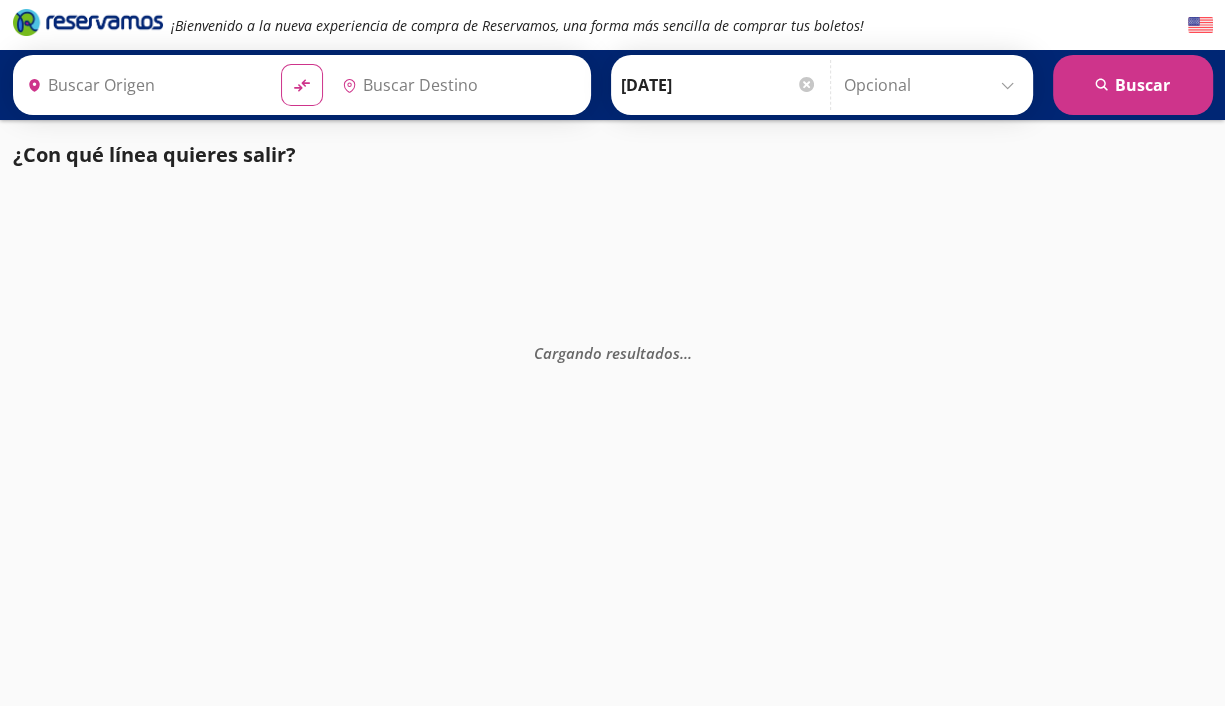 type on "Central de Autobuses, [GEOGRAPHIC_DATA]" 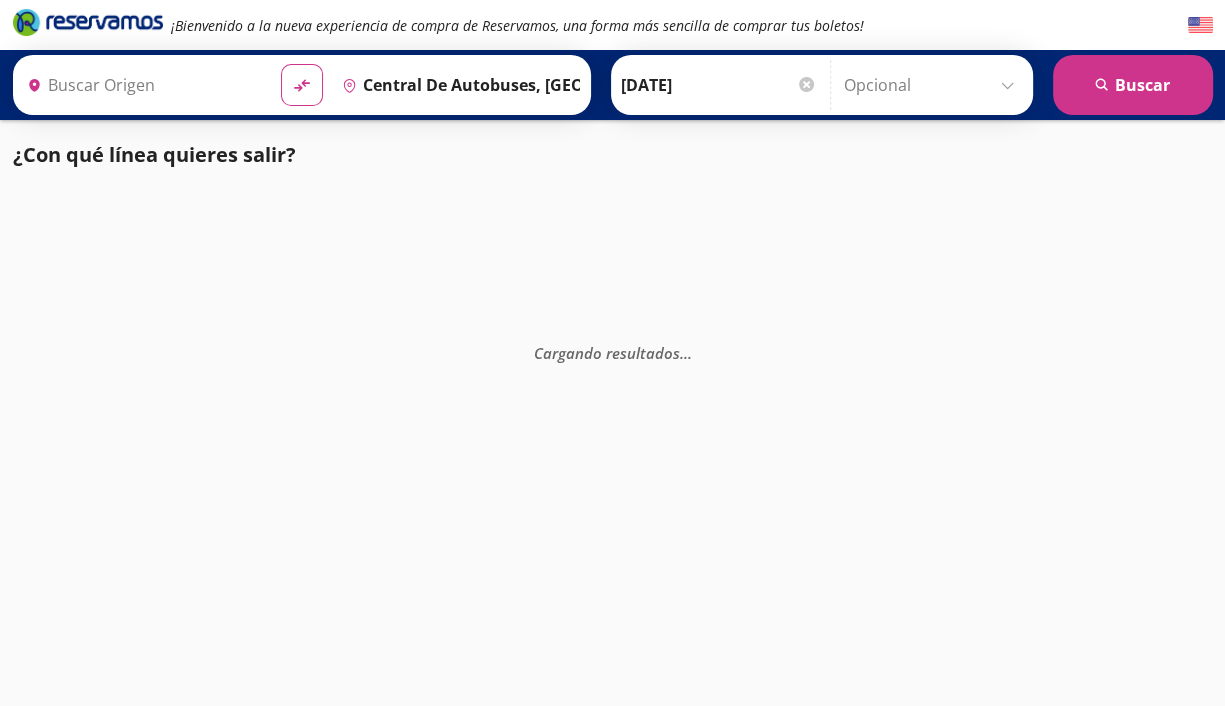 type on "[GEOGRAPHIC_DATA], [GEOGRAPHIC_DATA]" 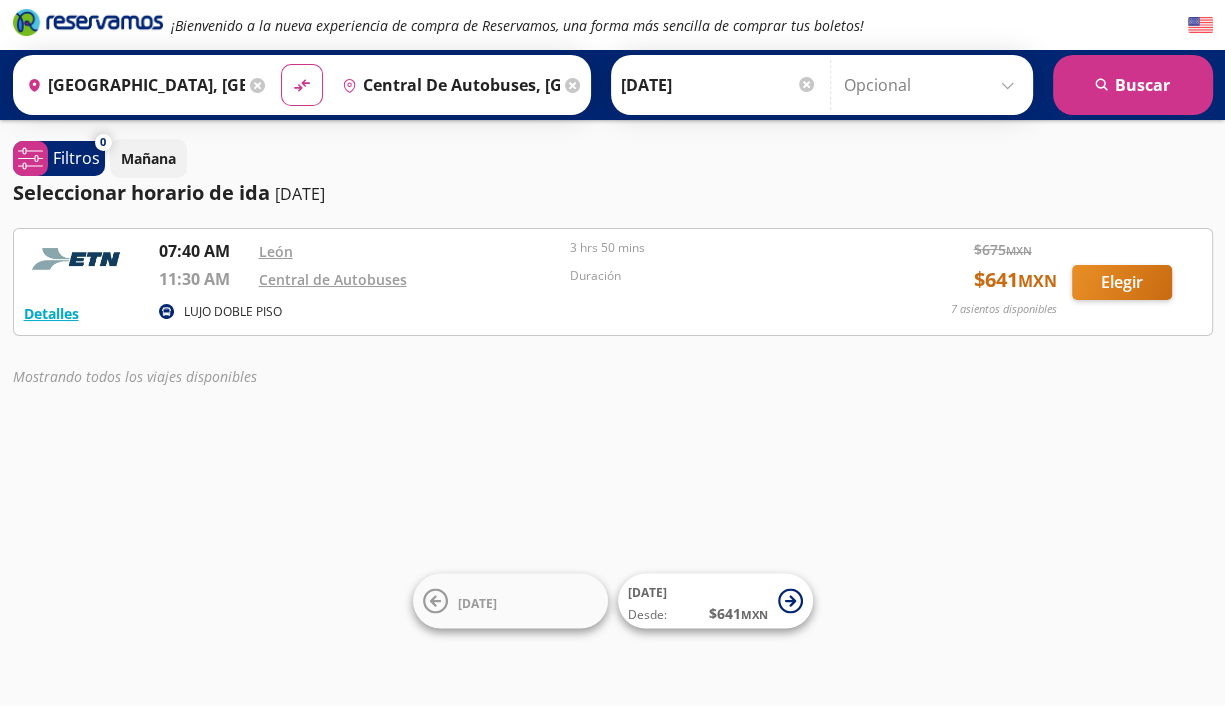 scroll, scrollTop: 0, scrollLeft: 0, axis: both 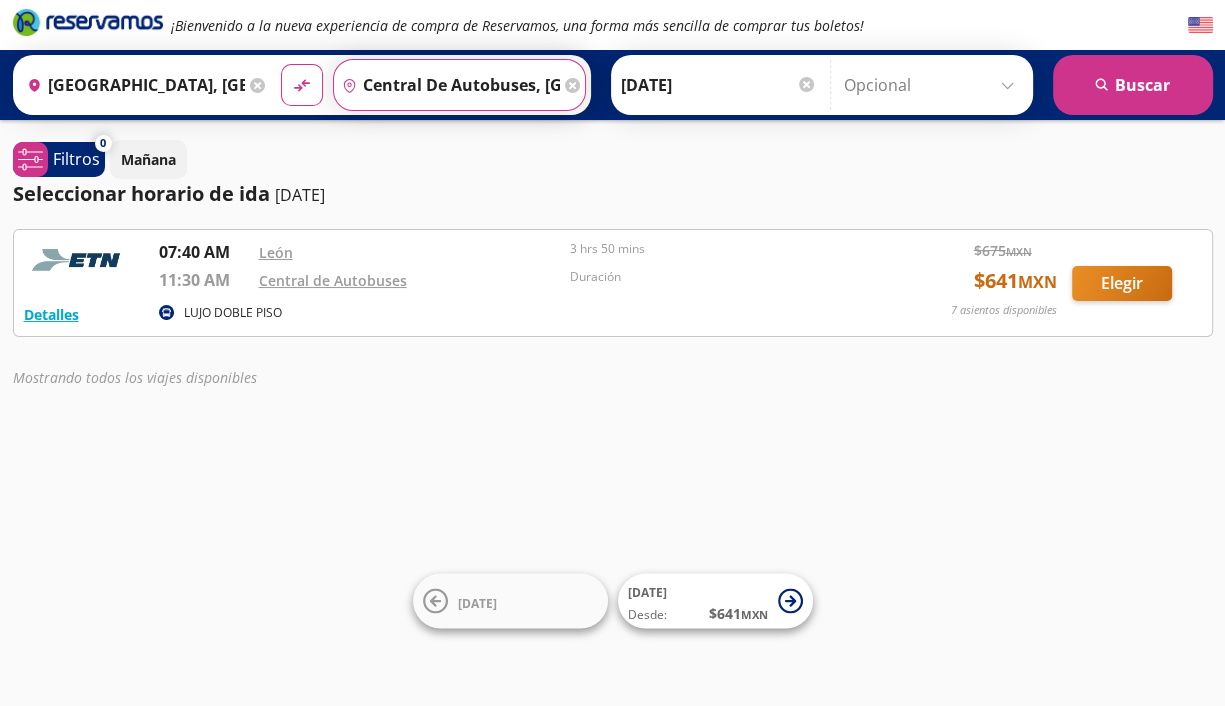 click on "Central de Autobuses, [GEOGRAPHIC_DATA]" at bounding box center (447, 85) 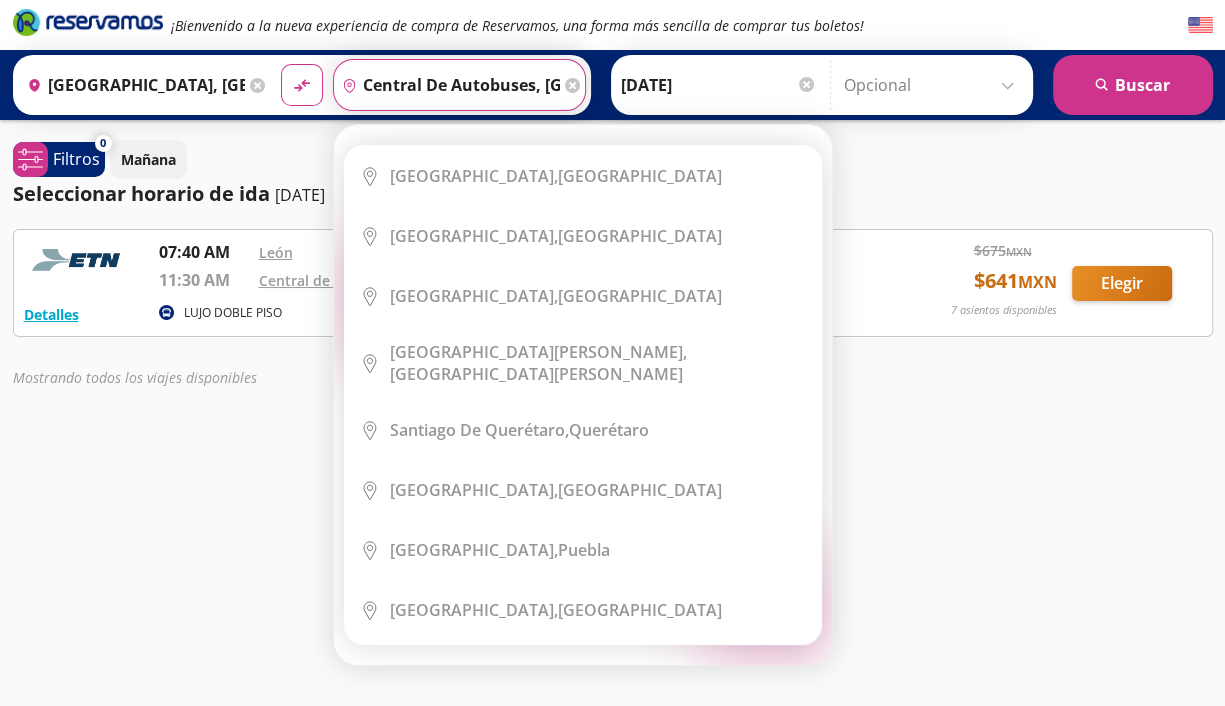 click 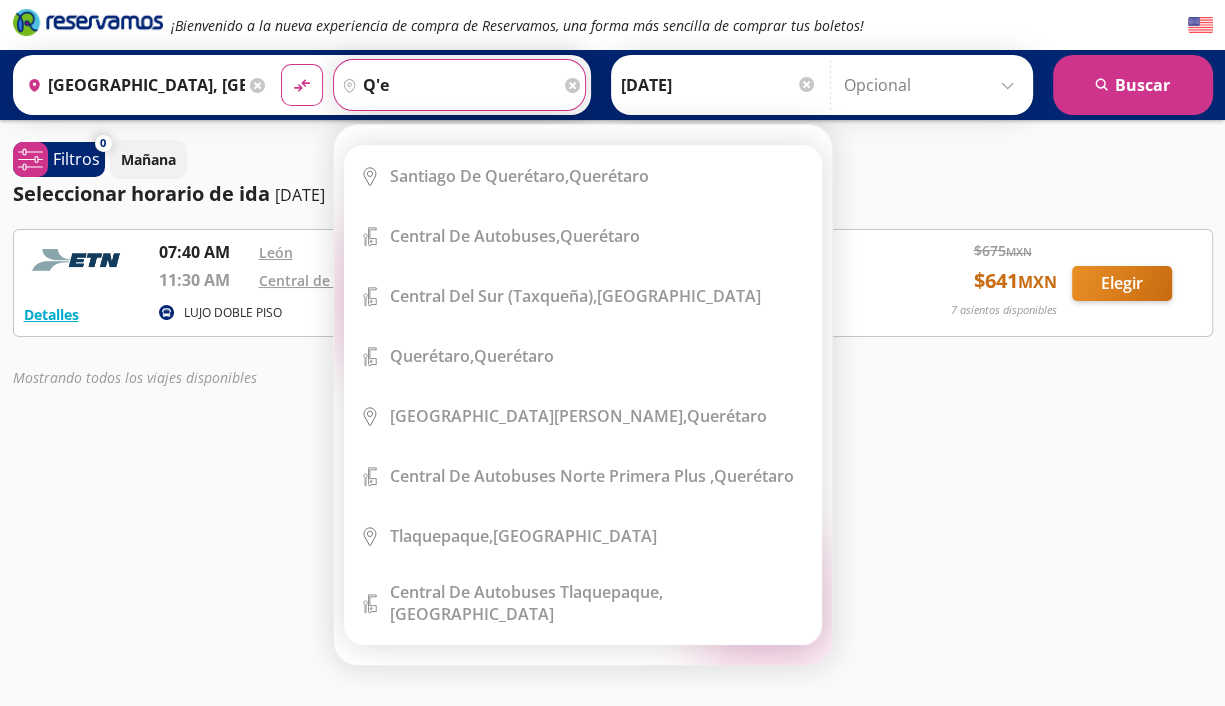 type on "q" 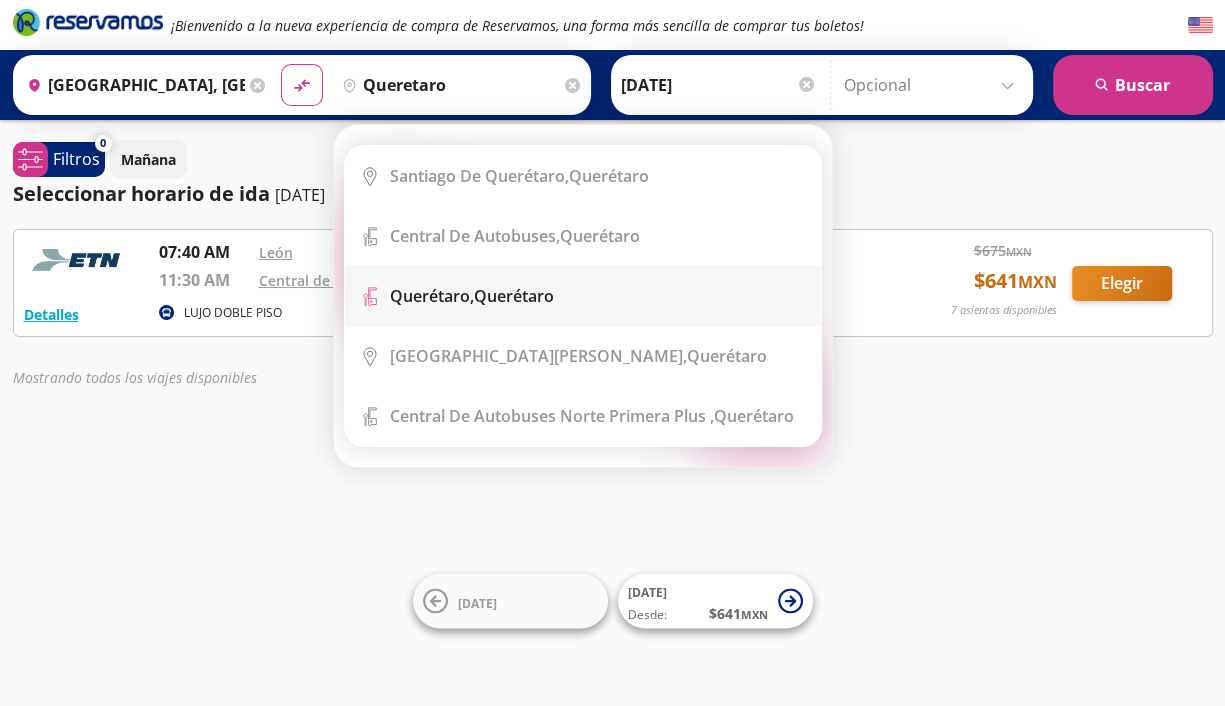 click on "Querétaro,  Querétaro" at bounding box center [472, 296] 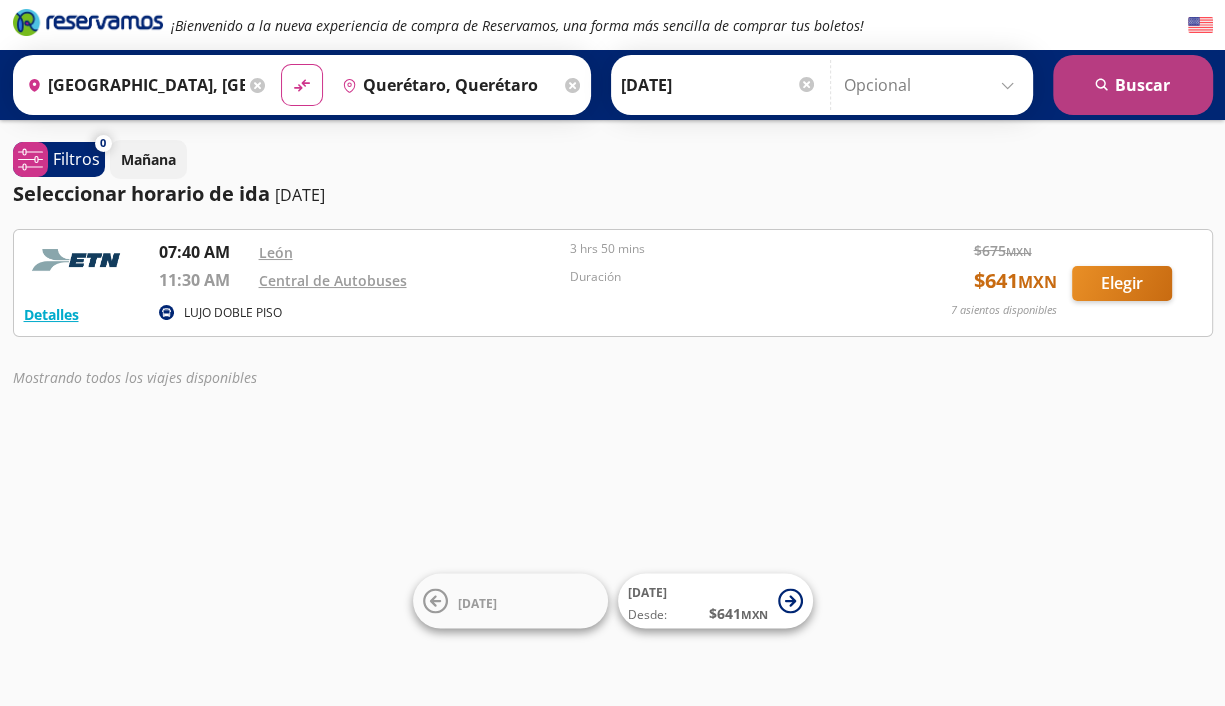 click on "search
[GEOGRAPHIC_DATA]" at bounding box center [1133, 85] 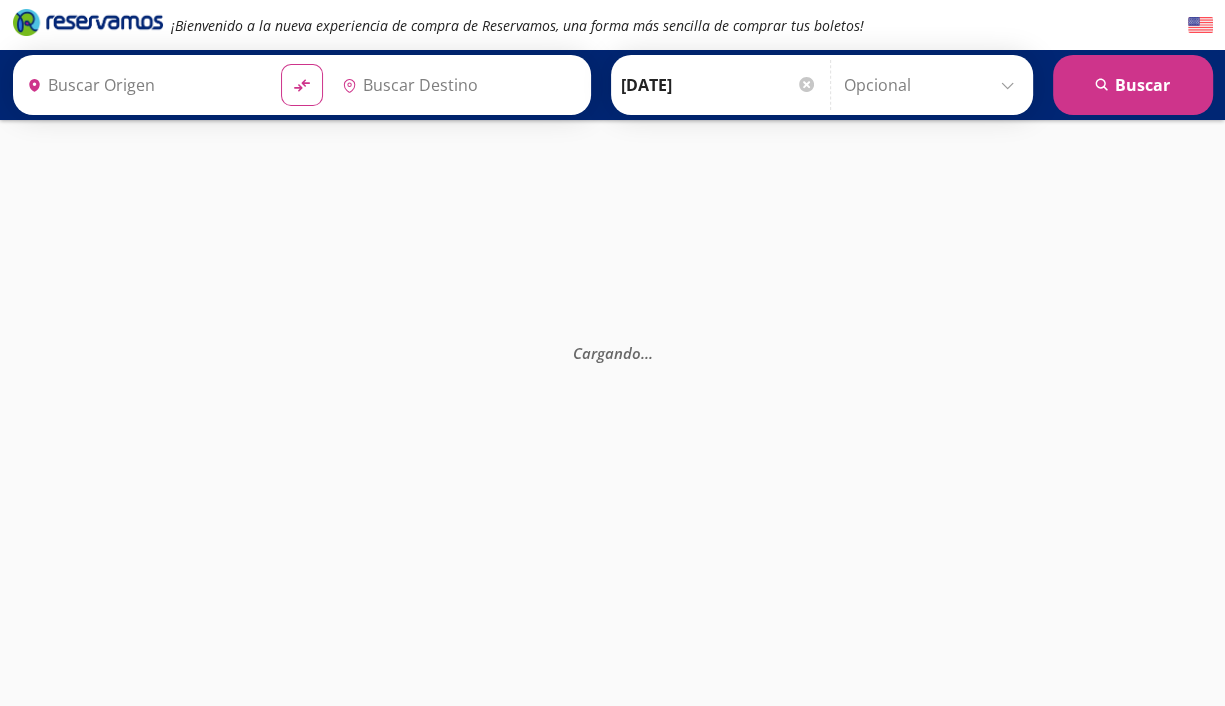 type on "[GEOGRAPHIC_DATA], [GEOGRAPHIC_DATA]" 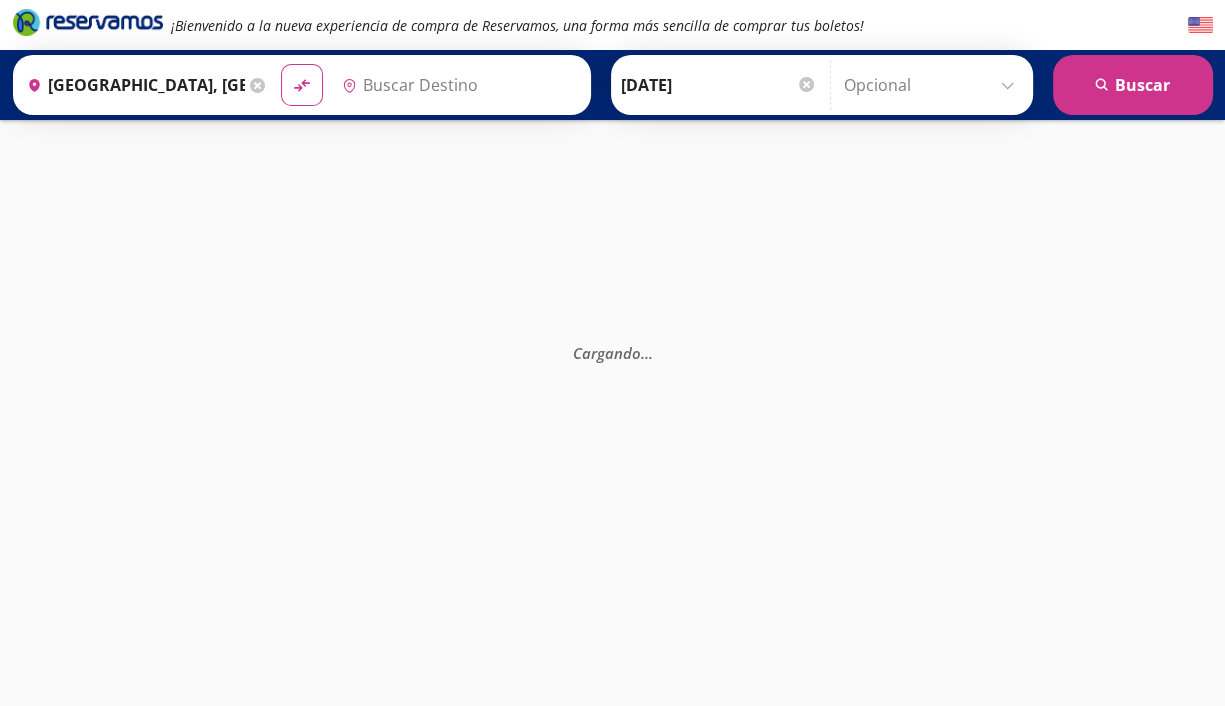 type on "Querétaro, Querétaro" 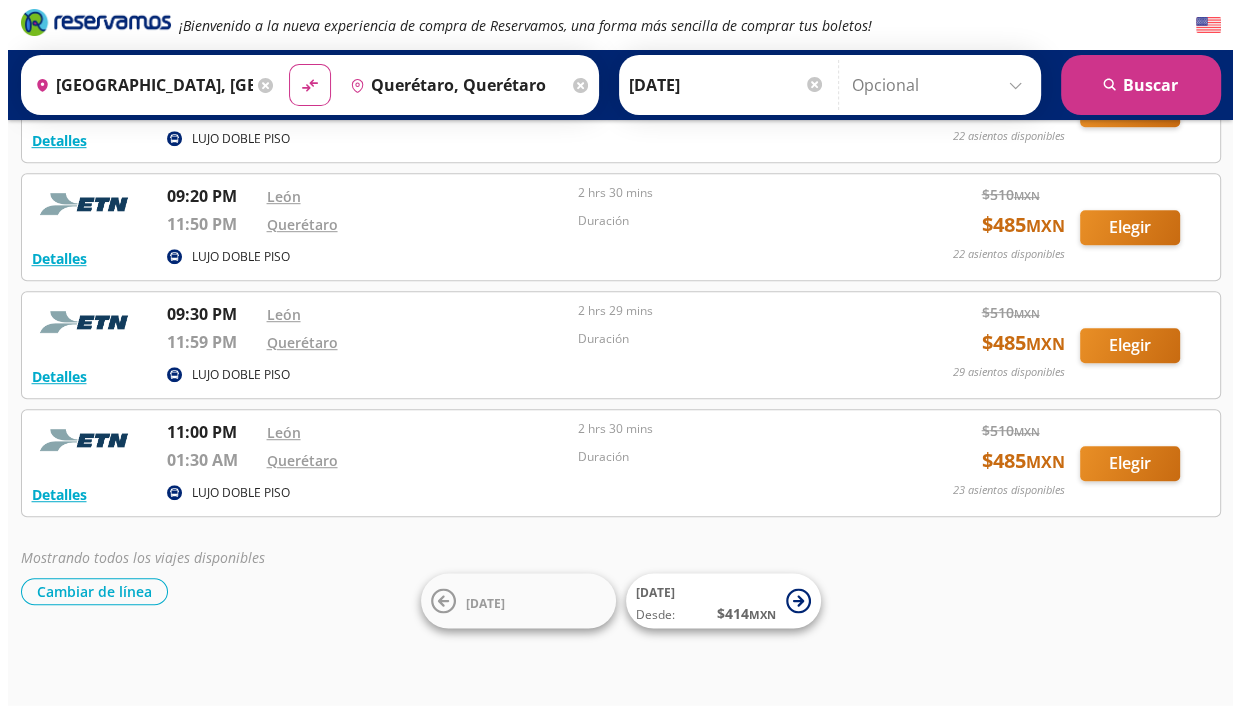 scroll, scrollTop: 877, scrollLeft: 0, axis: vertical 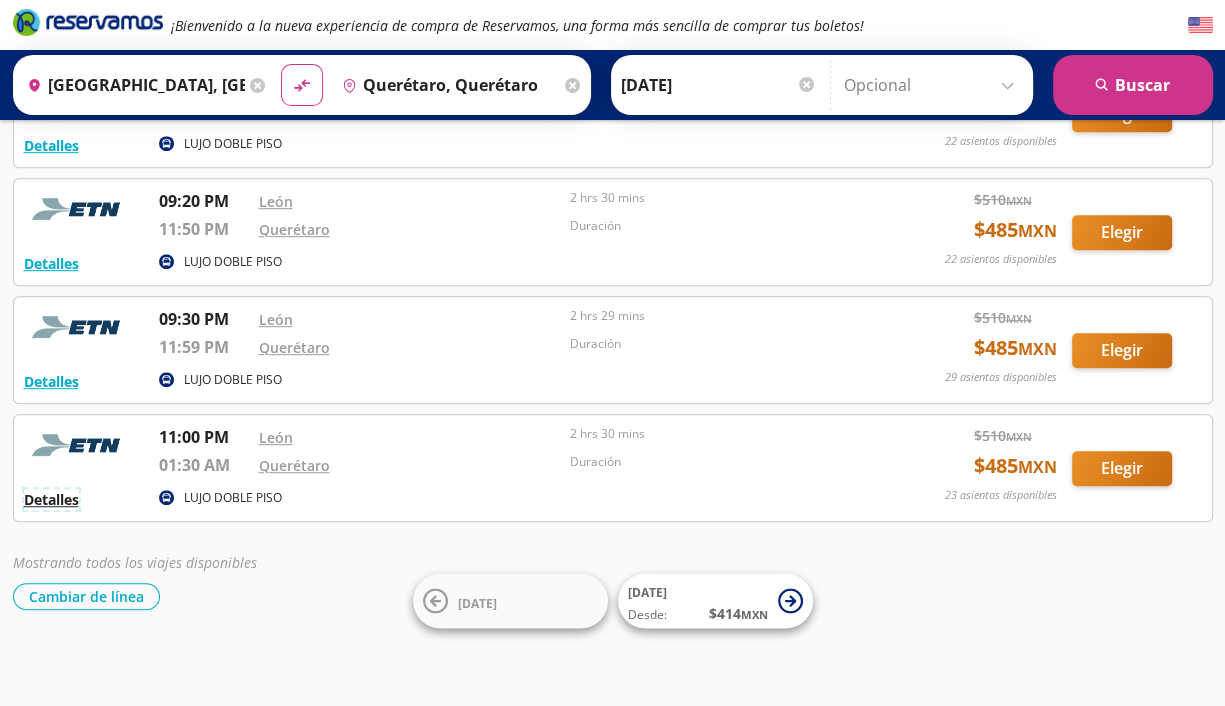click on "Detalles" at bounding box center (51, 499) 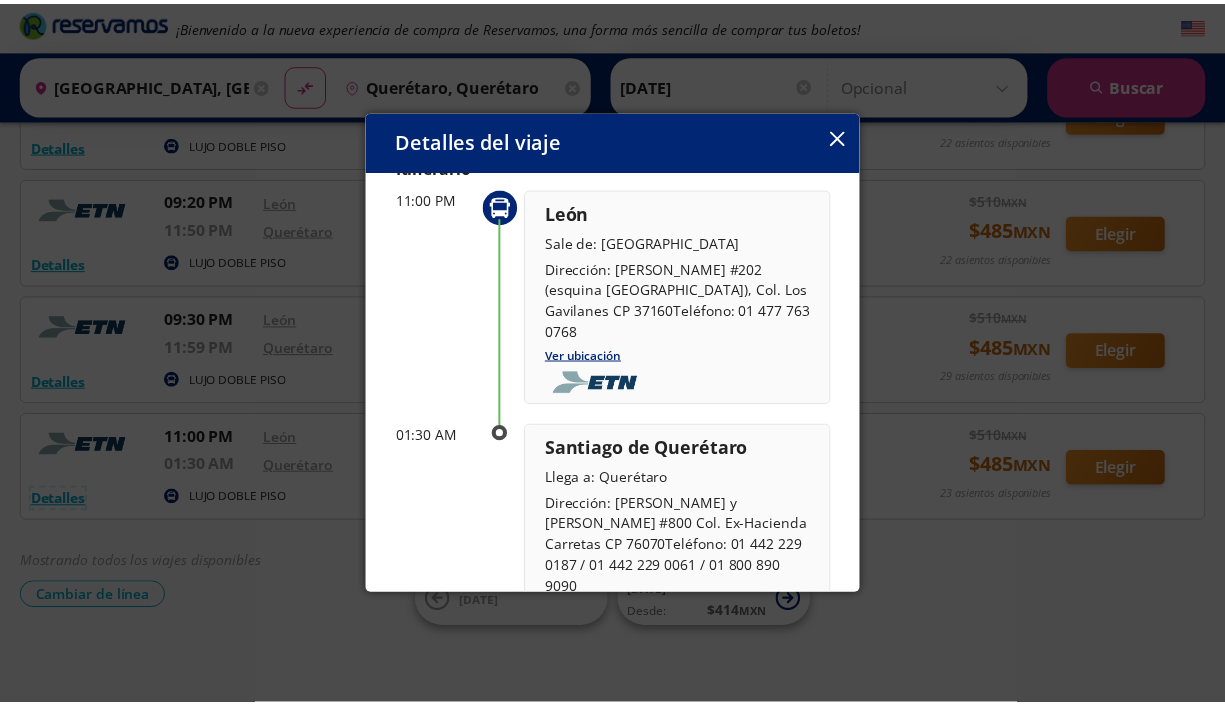 scroll, scrollTop: 99, scrollLeft: 0, axis: vertical 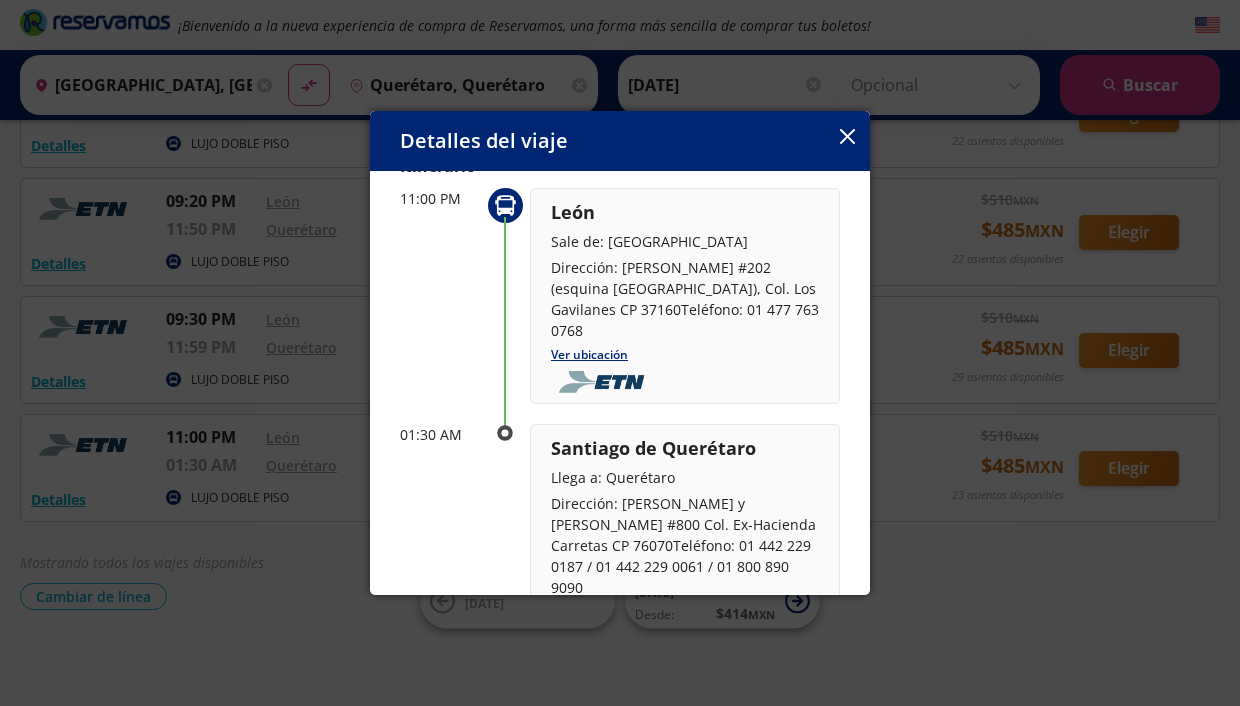 click 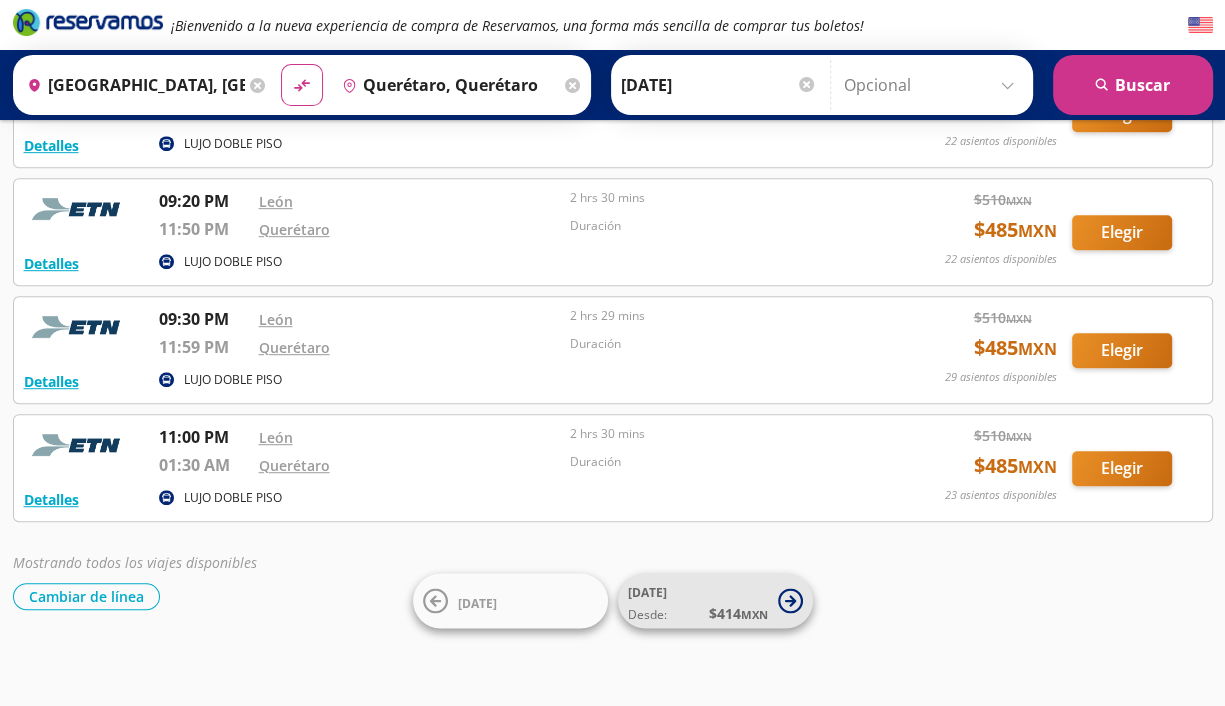 click on "[DATE] Desde: $ 414  MXN" at bounding box center (698, 601) 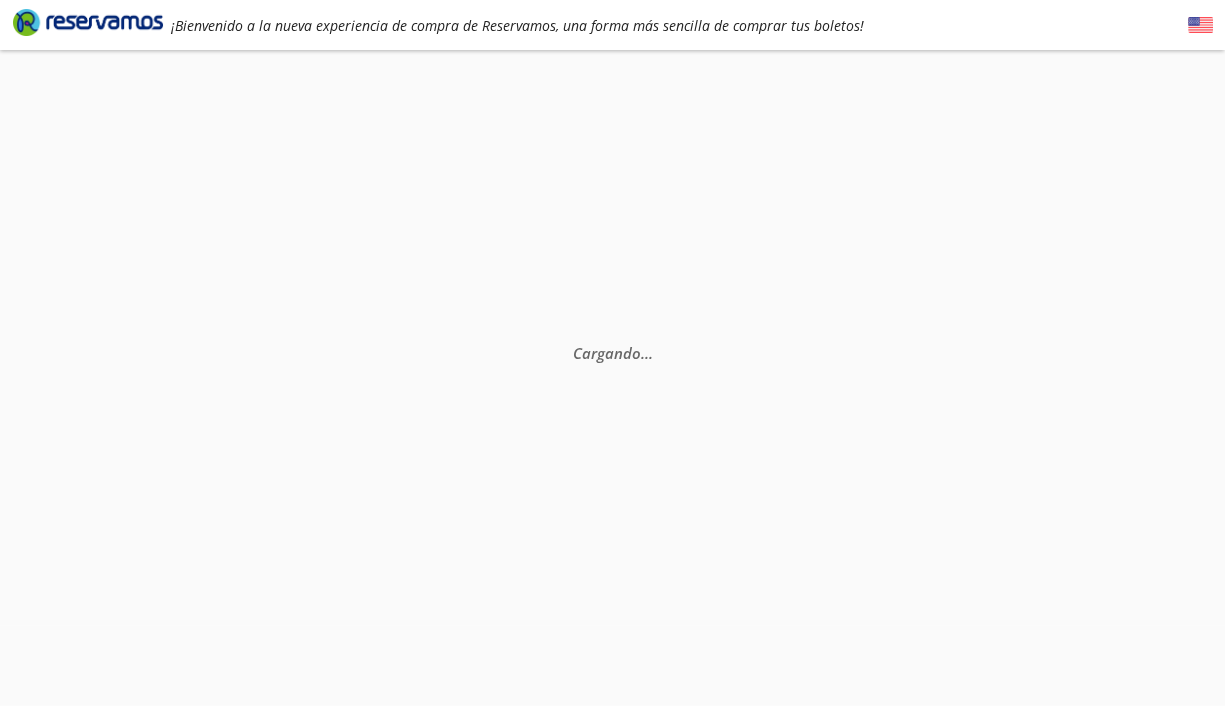 scroll, scrollTop: 0, scrollLeft: 0, axis: both 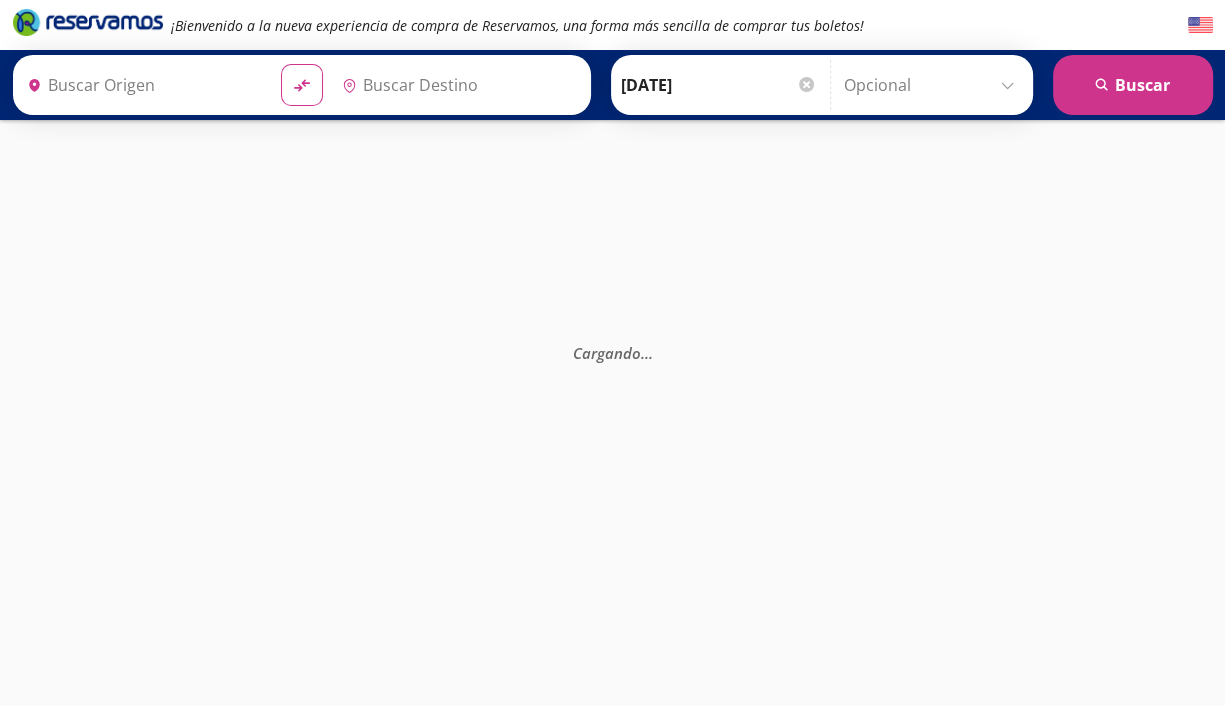 type on "Querétaro, Querétaro" 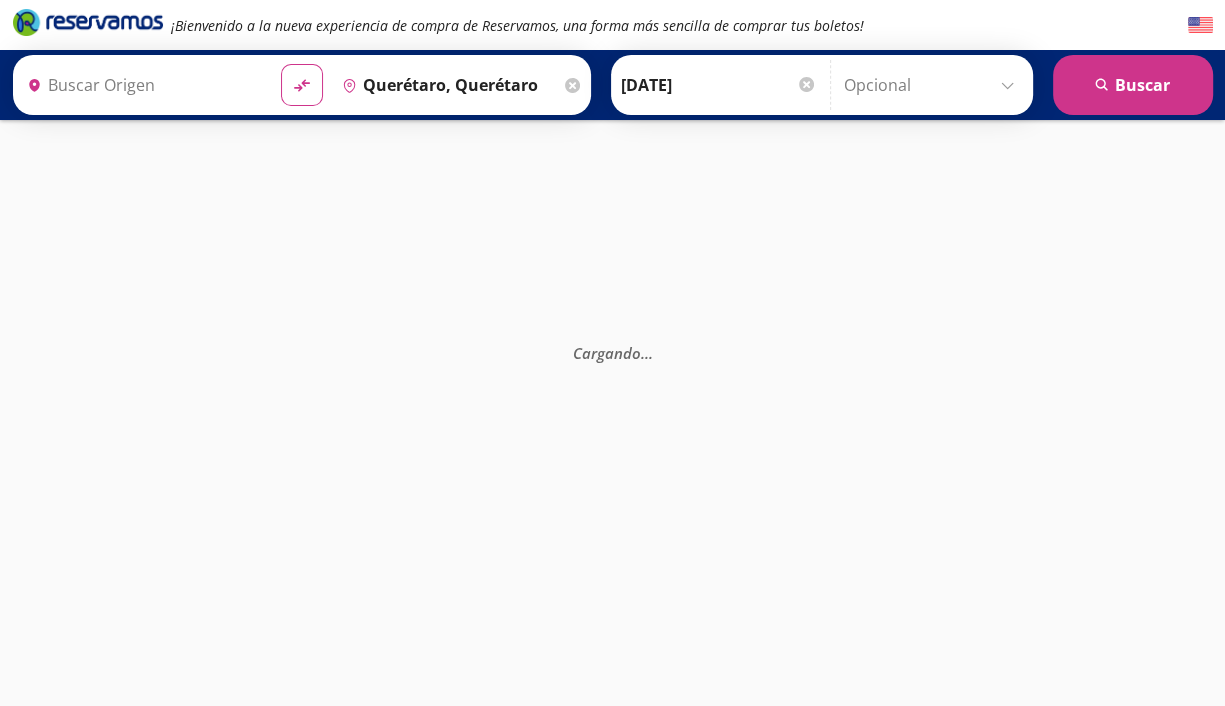 type on "[GEOGRAPHIC_DATA], [GEOGRAPHIC_DATA]" 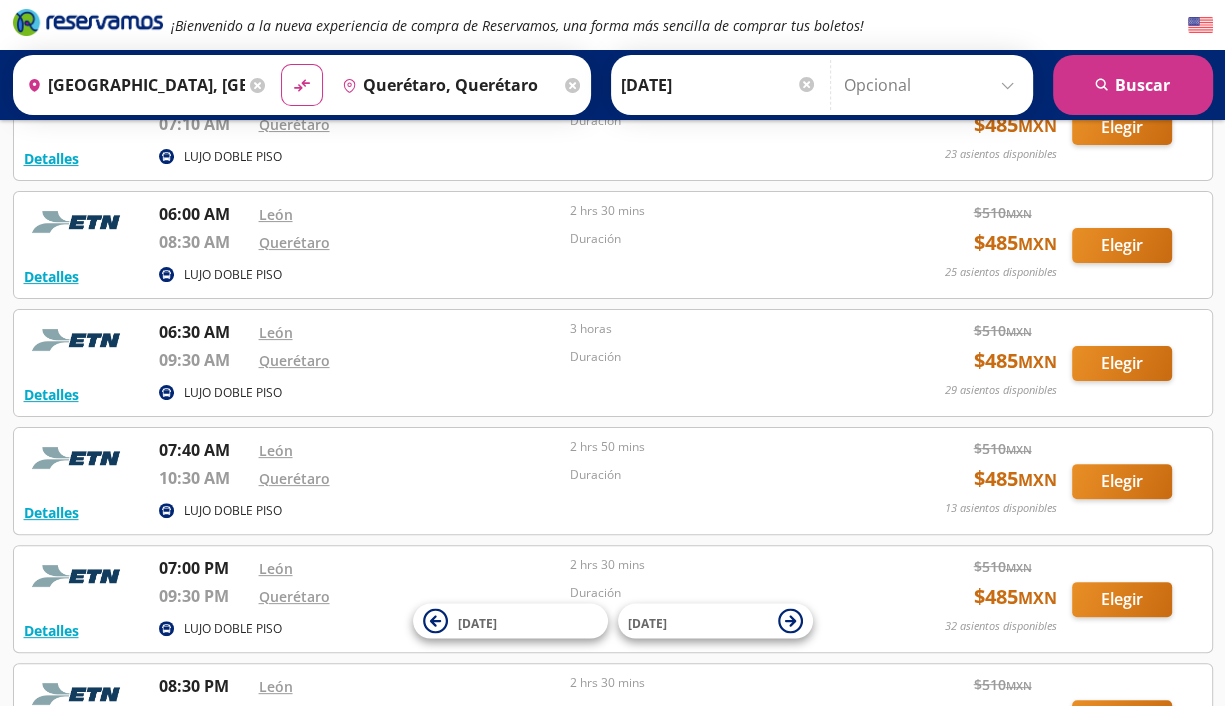 scroll, scrollTop: 0, scrollLeft: 0, axis: both 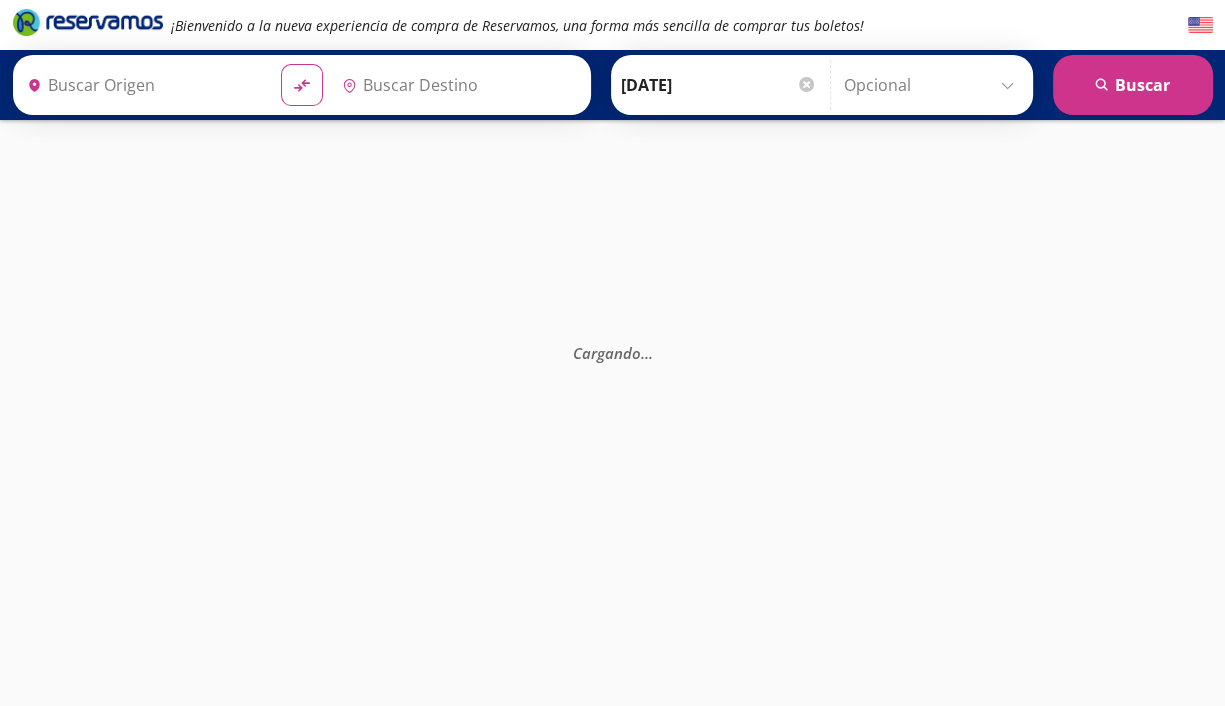 type on "Querétaro, Querétaro" 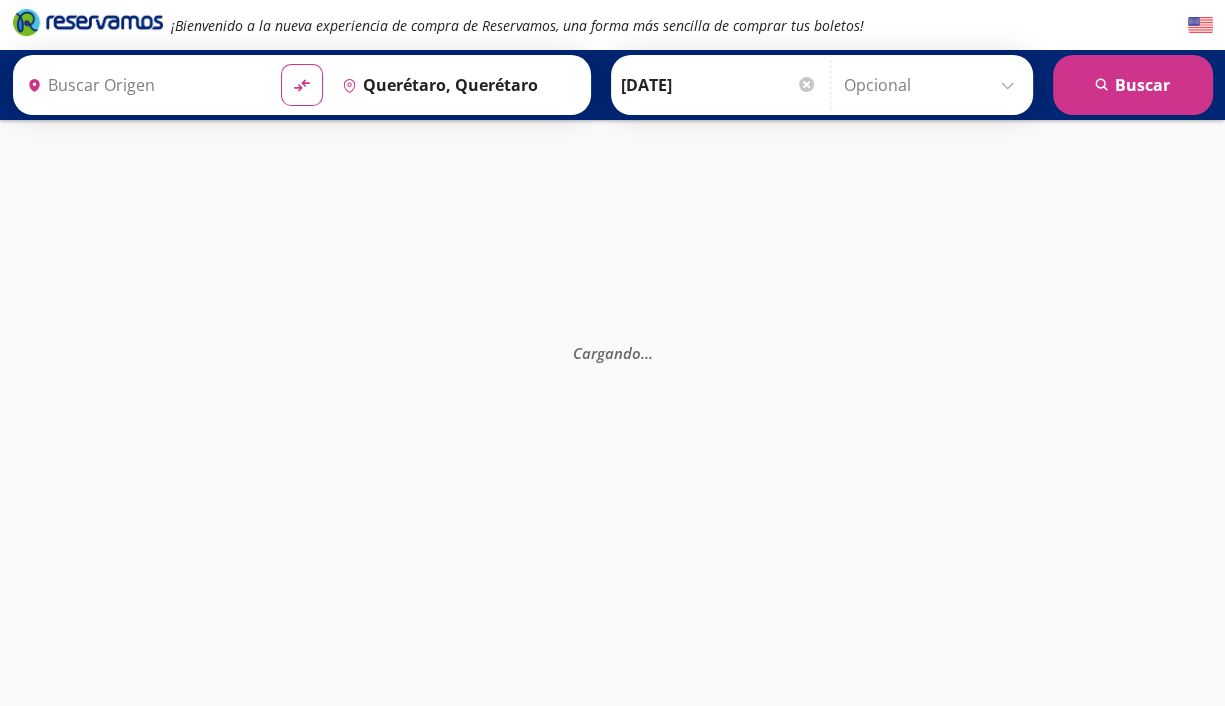 type on "[GEOGRAPHIC_DATA], [GEOGRAPHIC_DATA]" 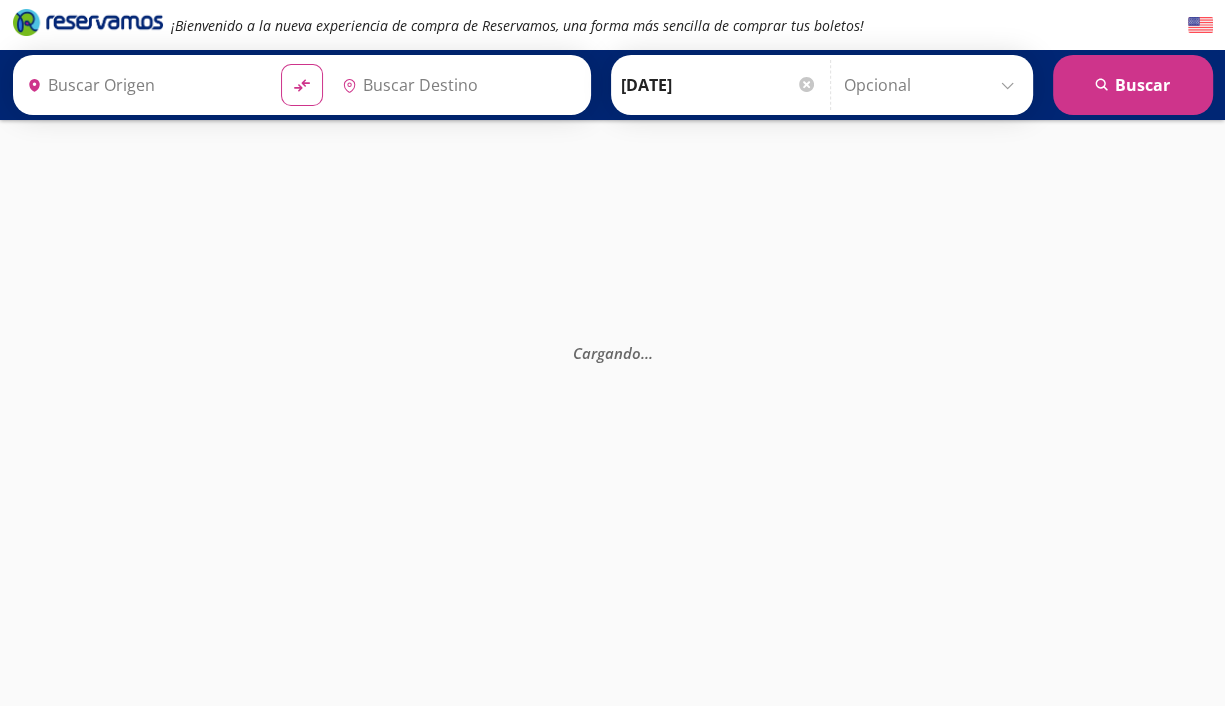 type on "Central de Autobuses, [GEOGRAPHIC_DATA]" 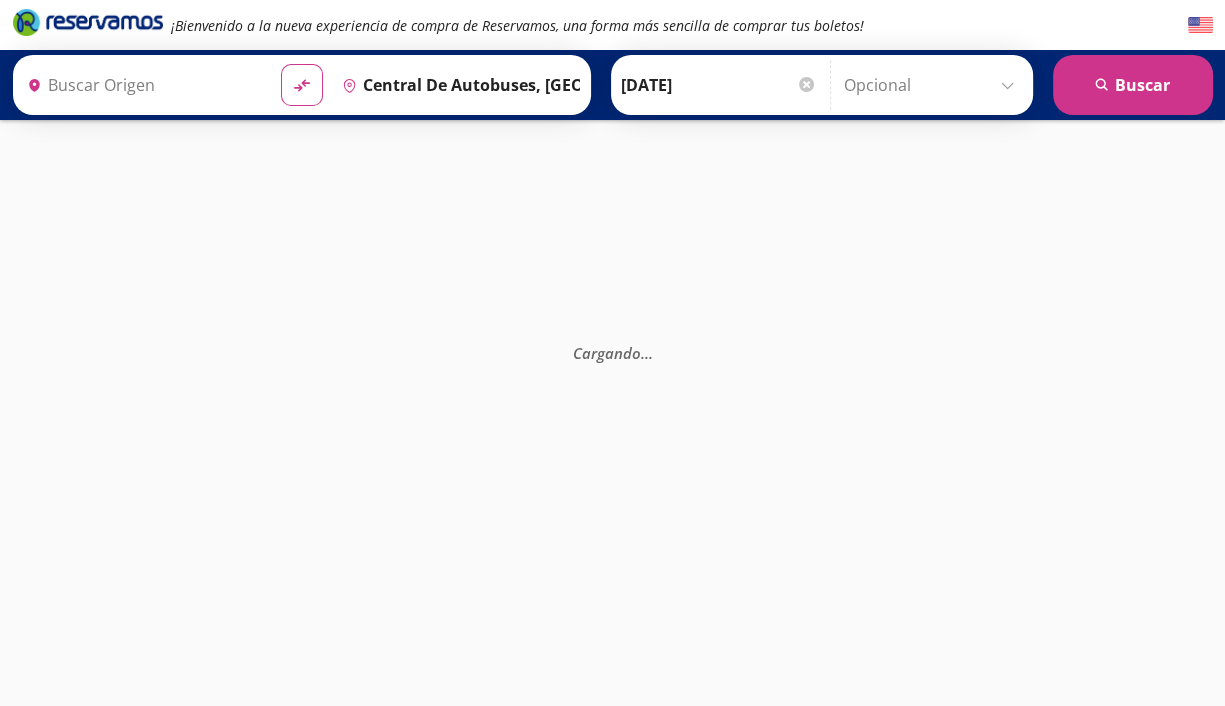 type on "[GEOGRAPHIC_DATA], [GEOGRAPHIC_DATA]" 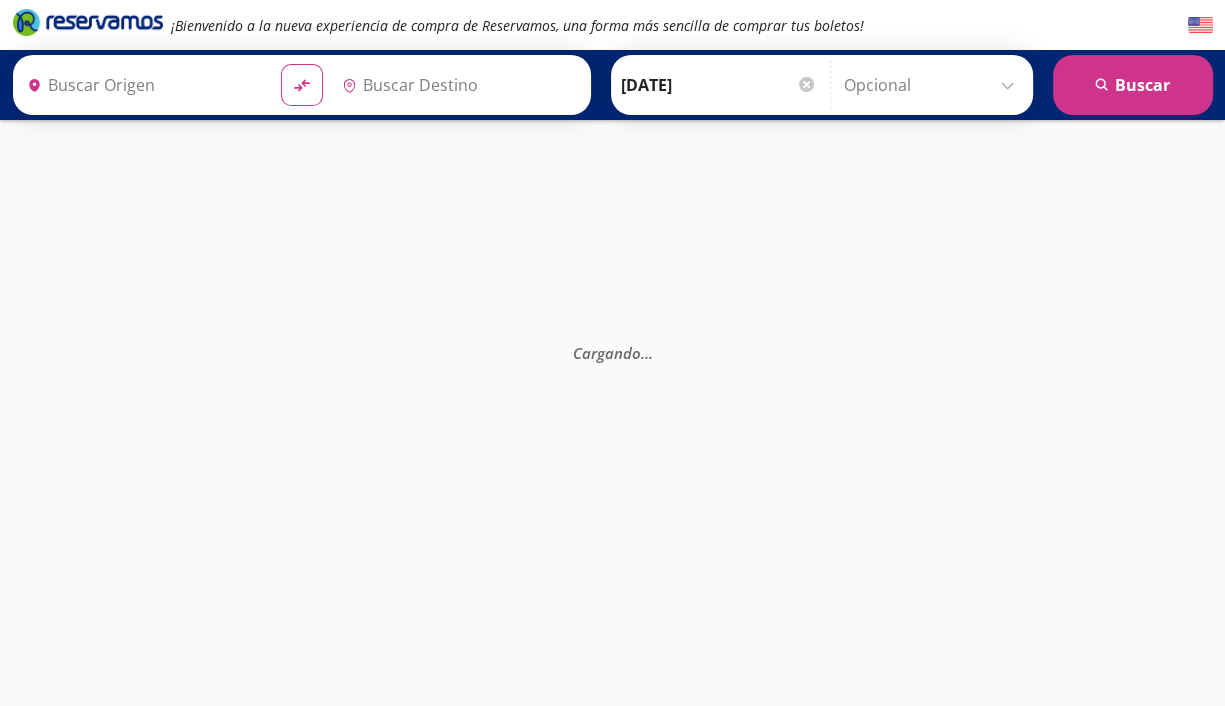 type on "Central De Autobuses Norte Primera Plus , [GEOGRAPHIC_DATA]" 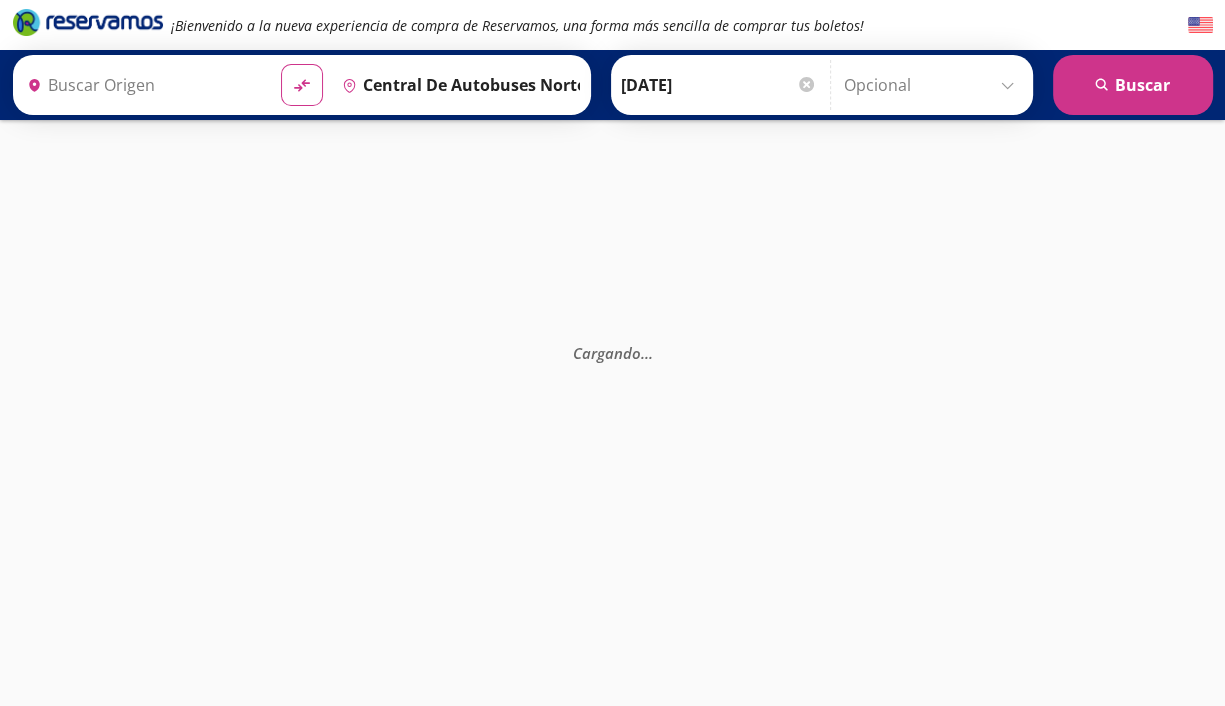 type on "[GEOGRAPHIC_DATA], [GEOGRAPHIC_DATA]" 